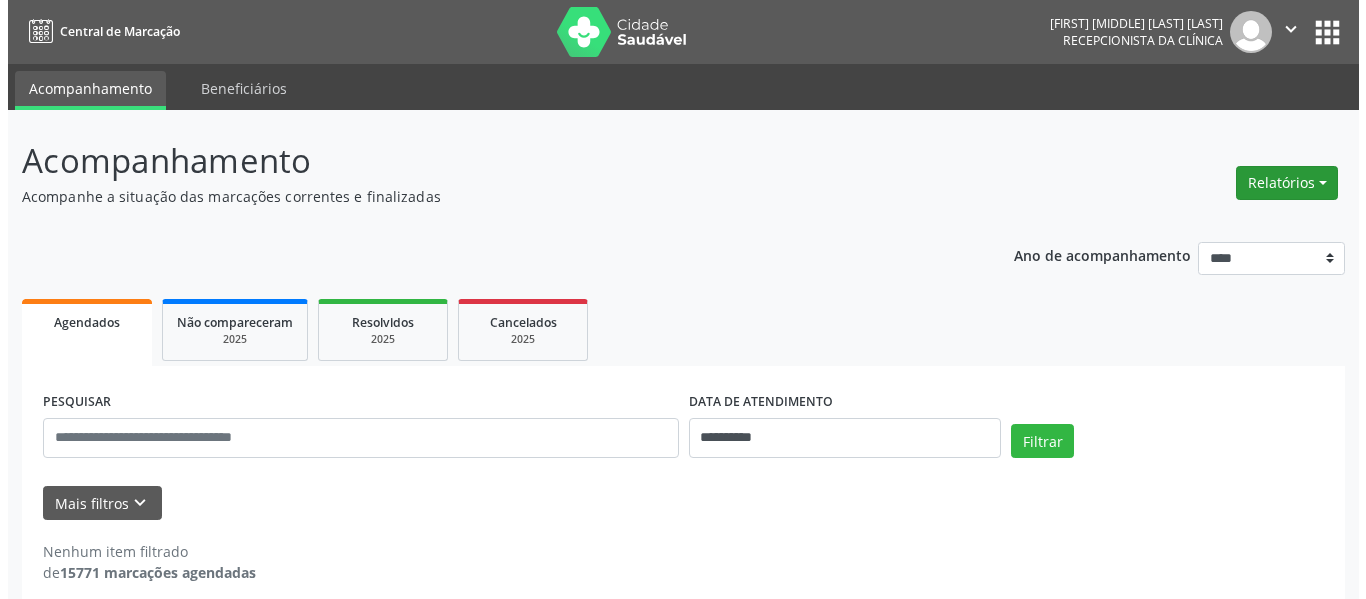 scroll, scrollTop: 0, scrollLeft: 0, axis: both 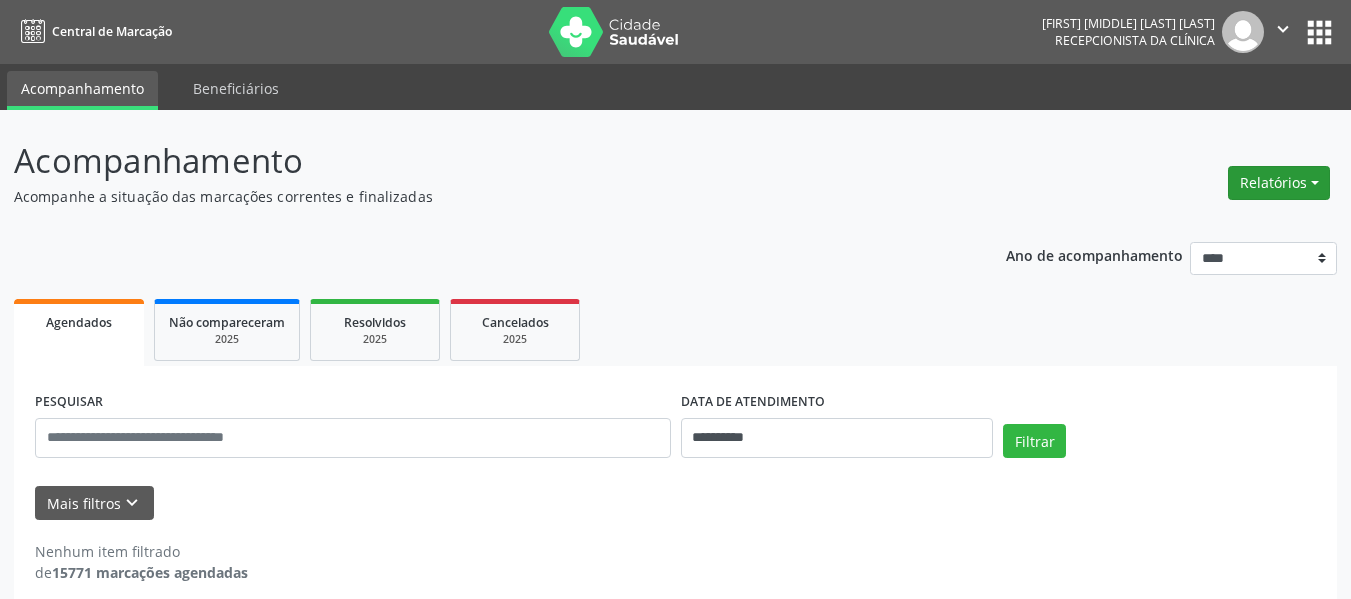 click on "Relatórios" at bounding box center (1279, 183) 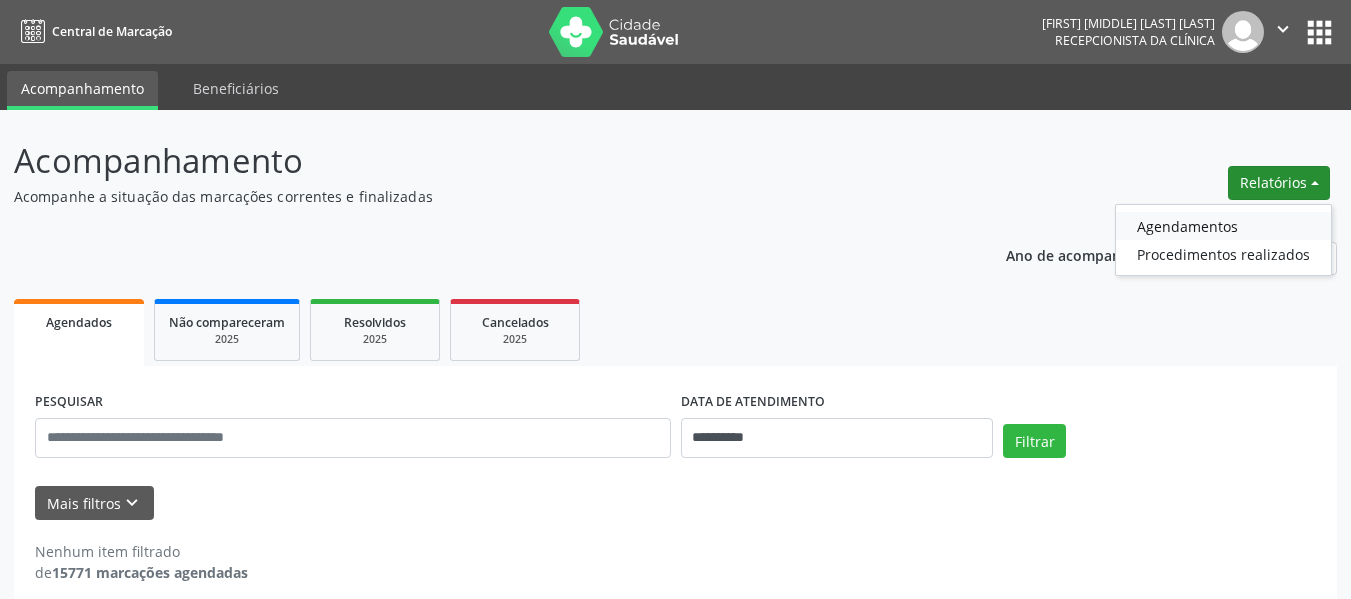 click on "Agendamentos" at bounding box center [1223, 226] 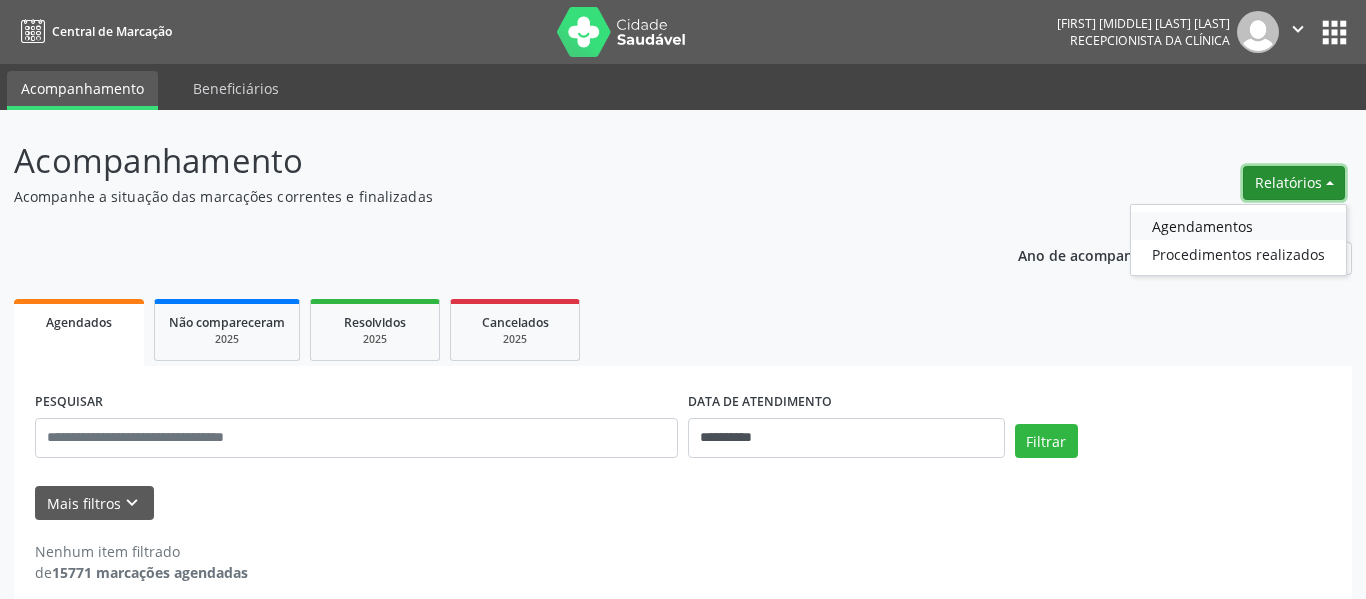 select on "*" 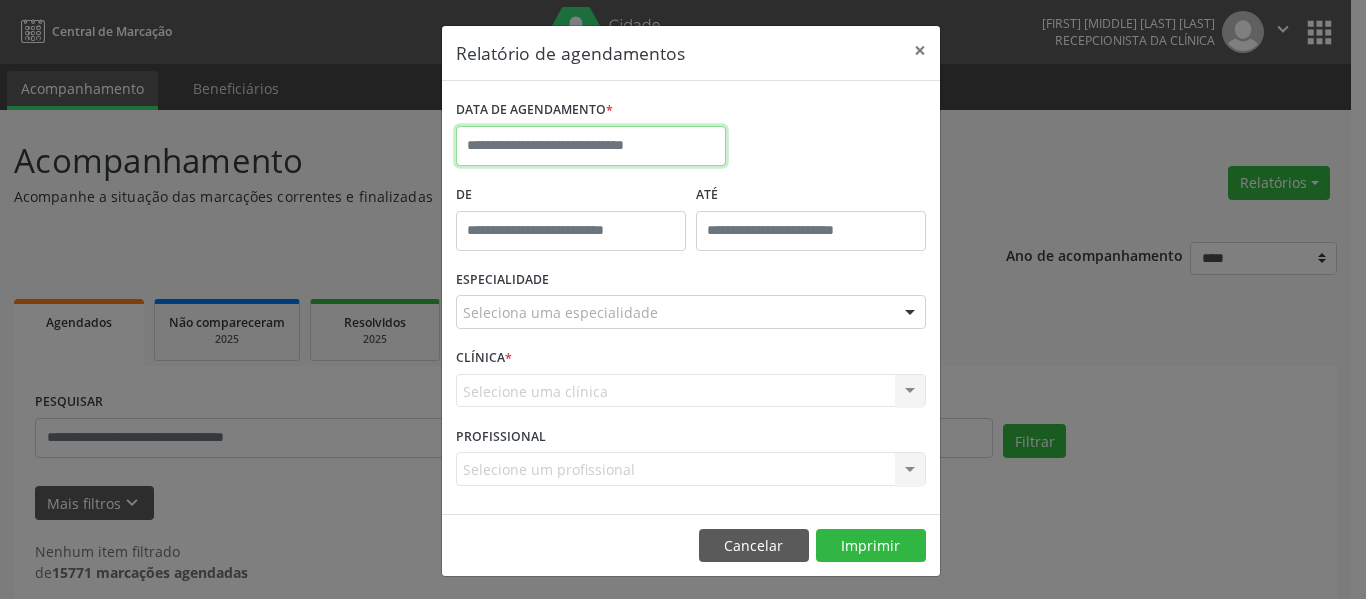 click at bounding box center (591, 146) 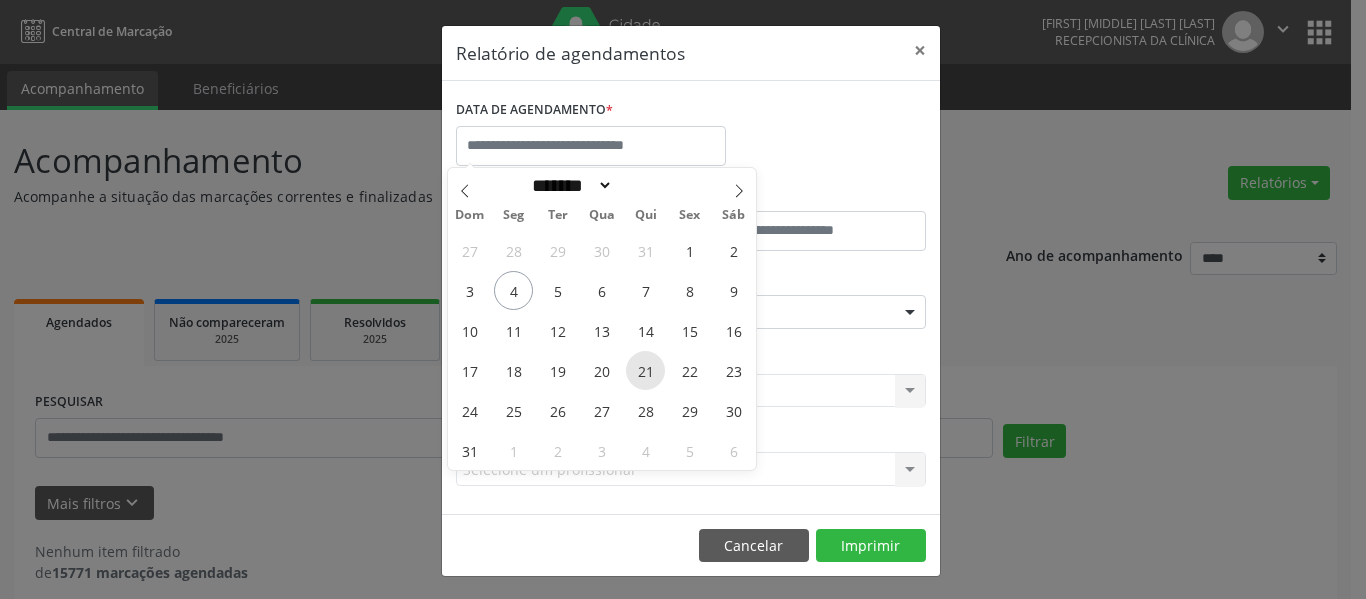 click on "21" at bounding box center (645, 370) 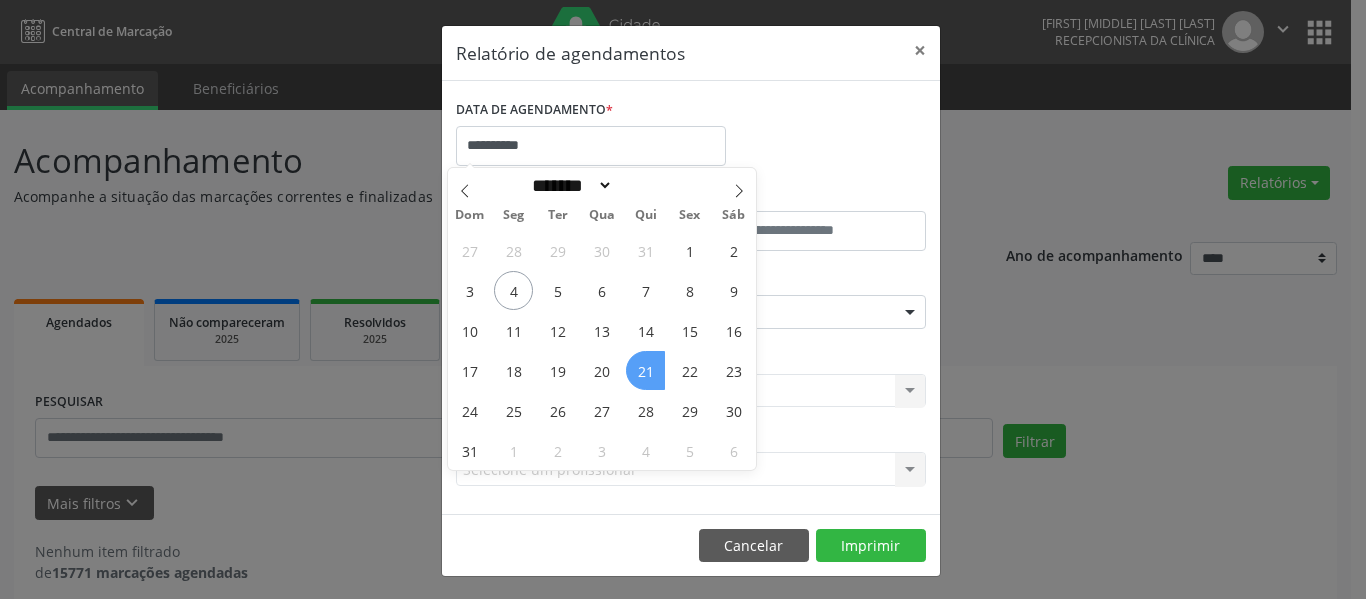 click on "21" at bounding box center (645, 370) 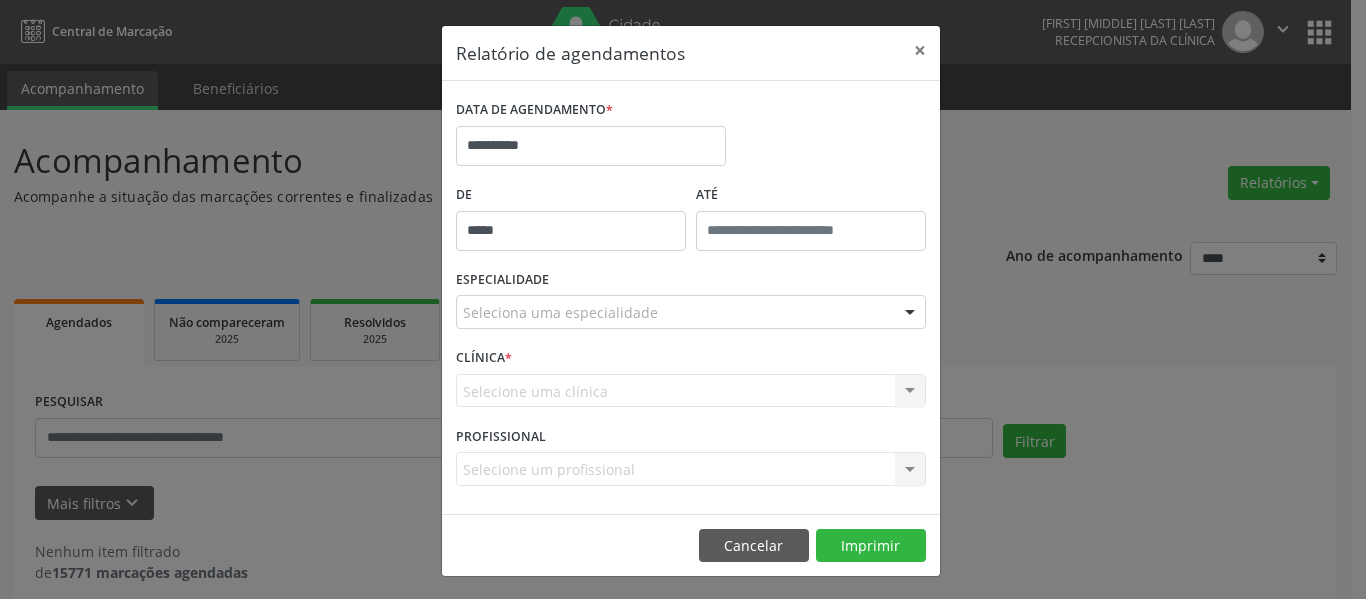 click on "*****" at bounding box center [571, 231] 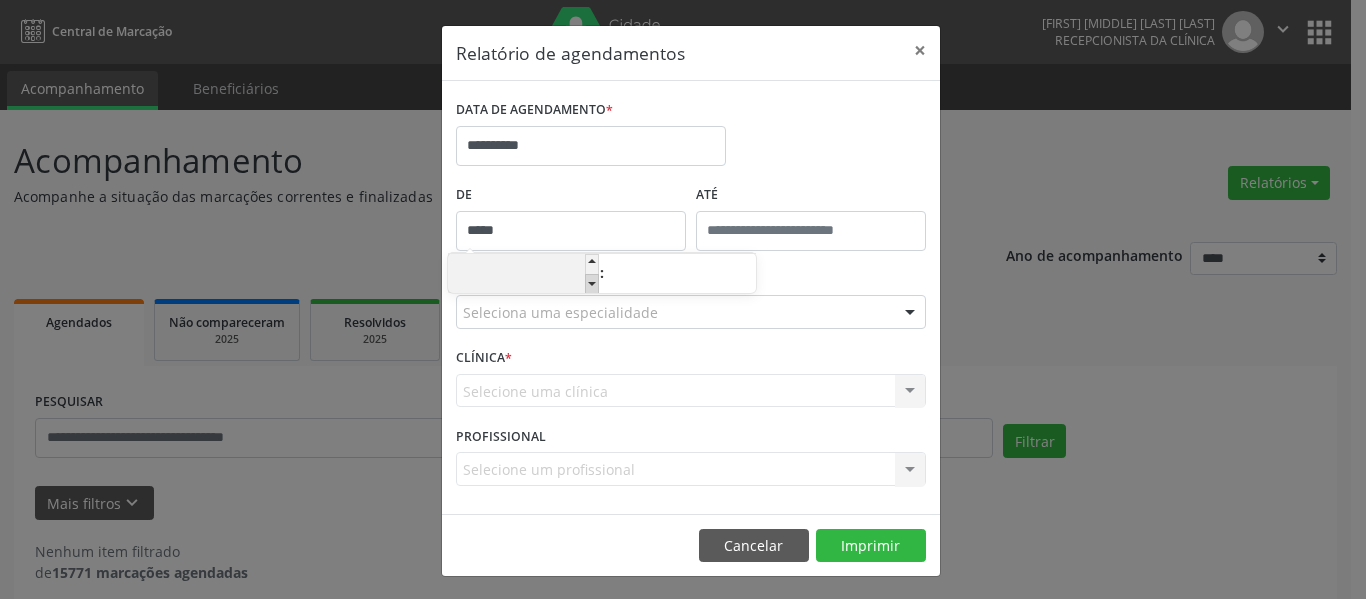 click at bounding box center [592, 284] 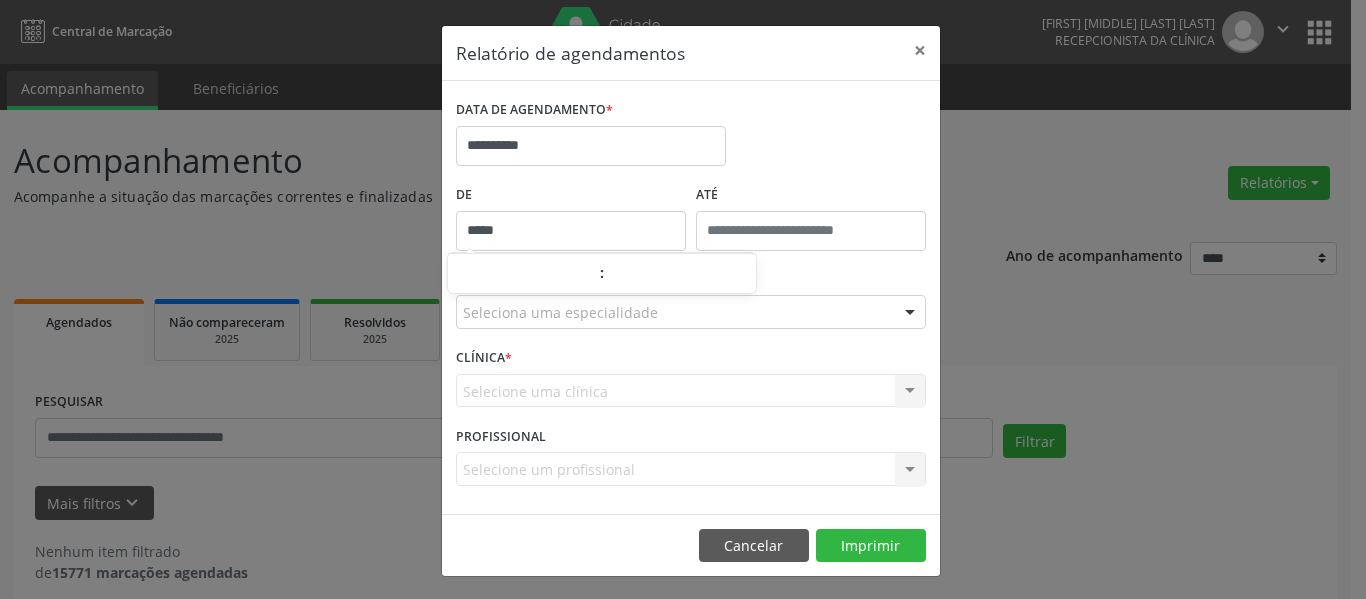 click on "**********" at bounding box center (691, 137) 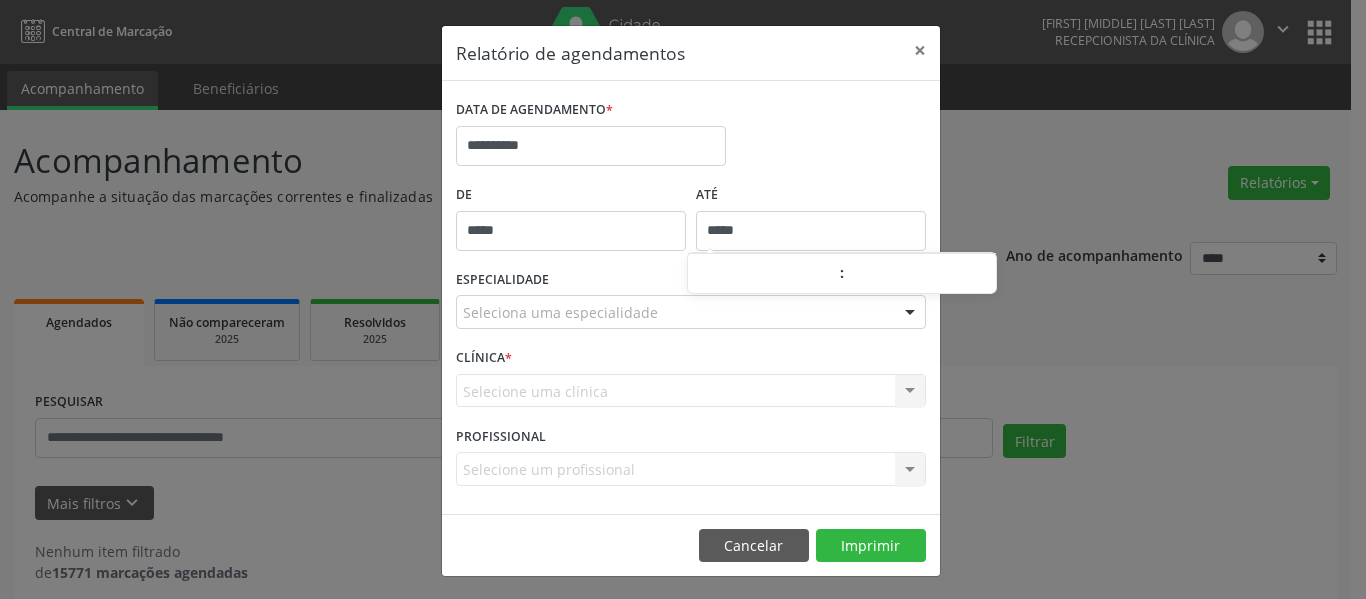 click on "*****" at bounding box center [811, 231] 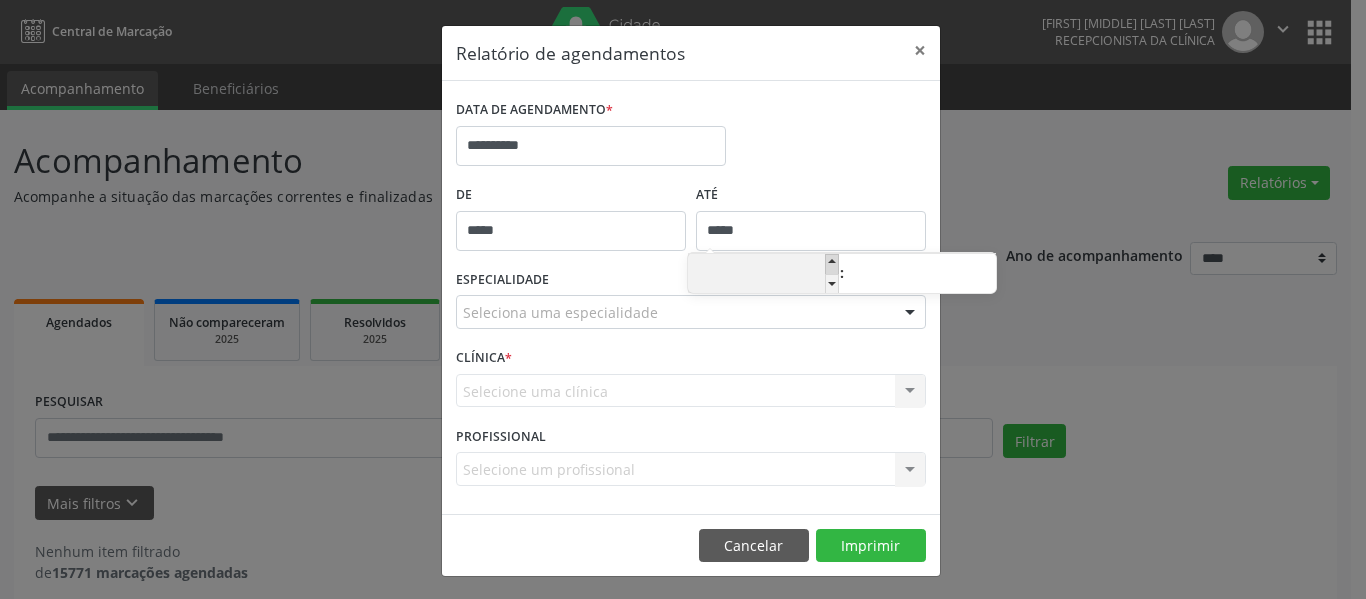 click at bounding box center [832, 264] 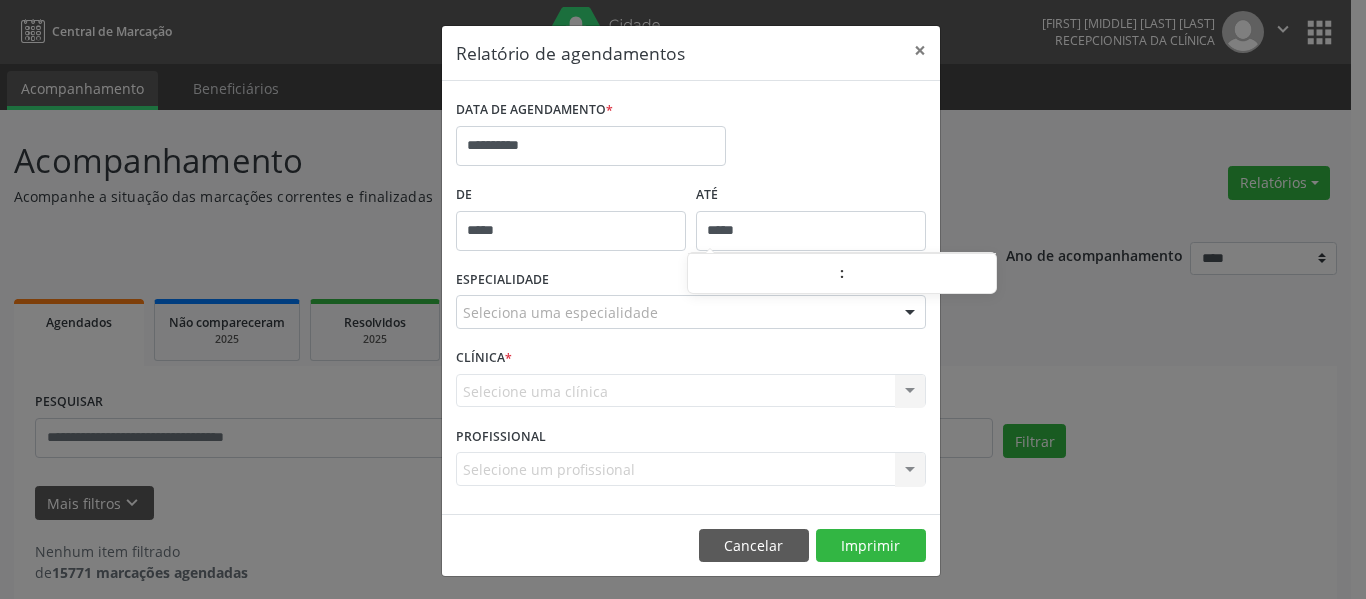 click on "**********" at bounding box center [691, 137] 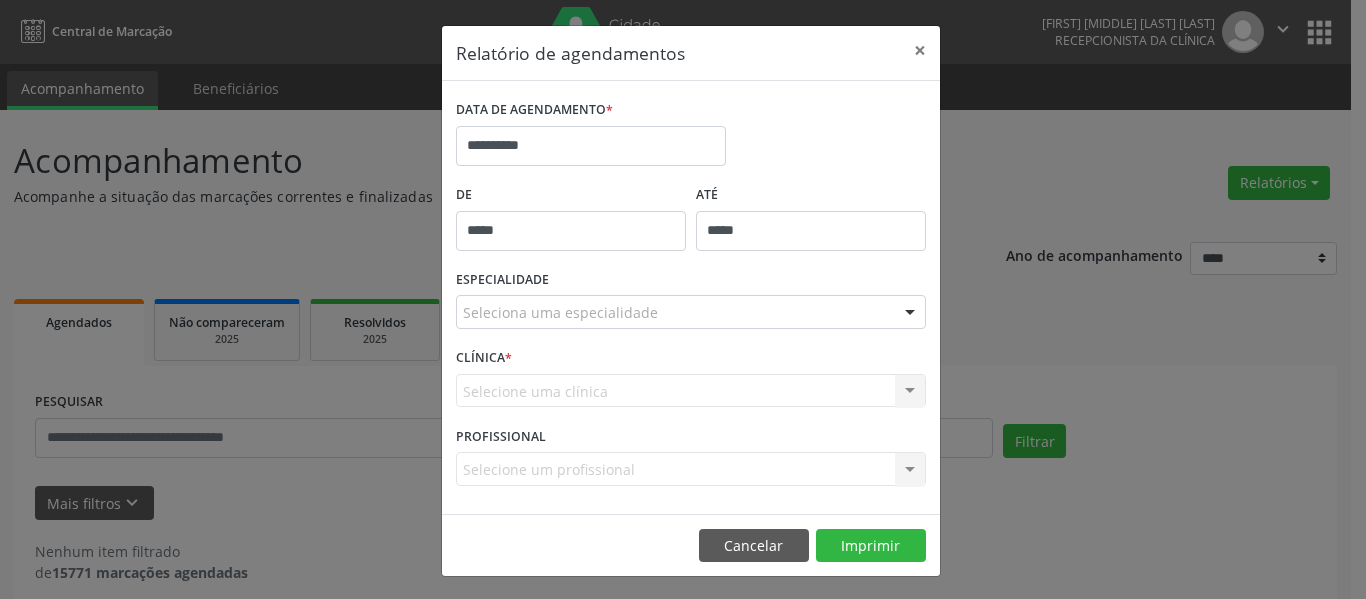 click on "Seleciona uma especialidade" at bounding box center (691, 312) 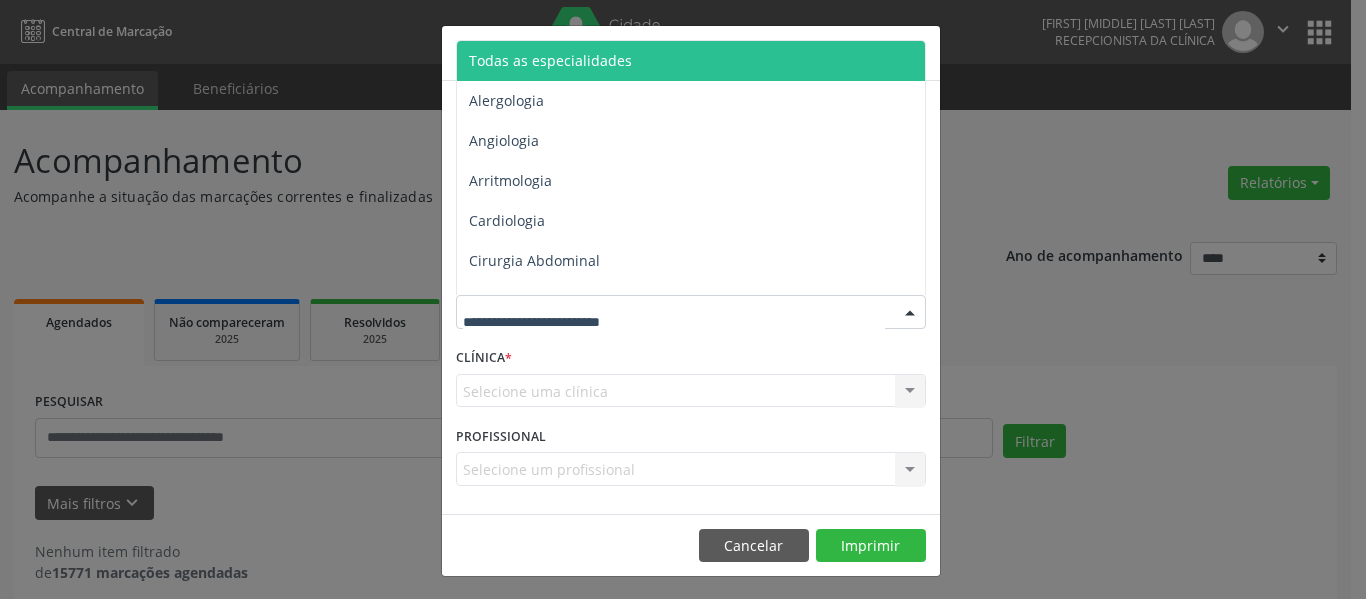 click on "Todas as especialidades" at bounding box center [692, 61] 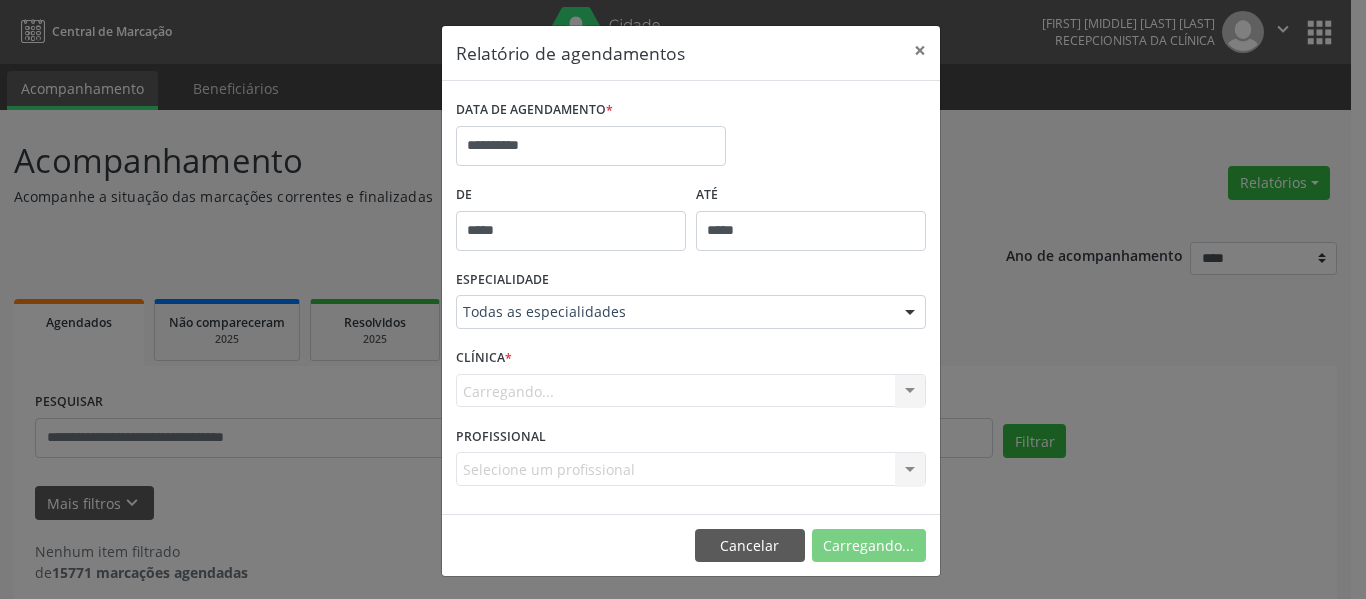scroll, scrollTop: 3, scrollLeft: 0, axis: vertical 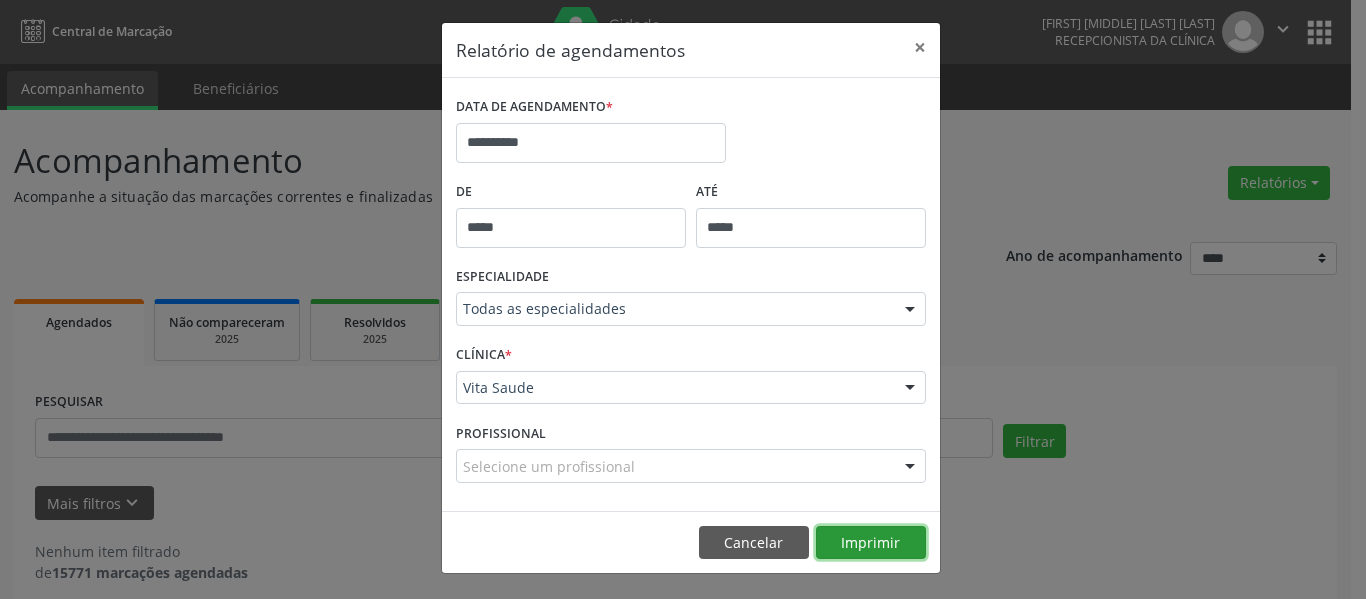 click on "Imprimir" at bounding box center (871, 543) 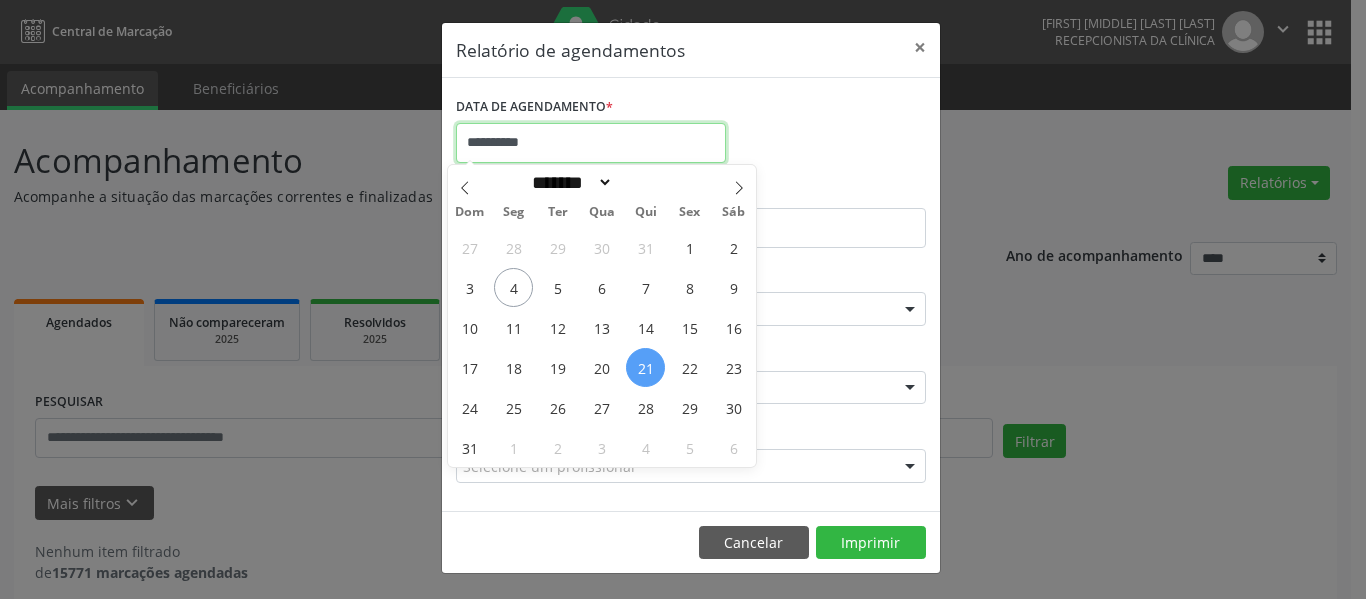 click on "**********" at bounding box center [591, 143] 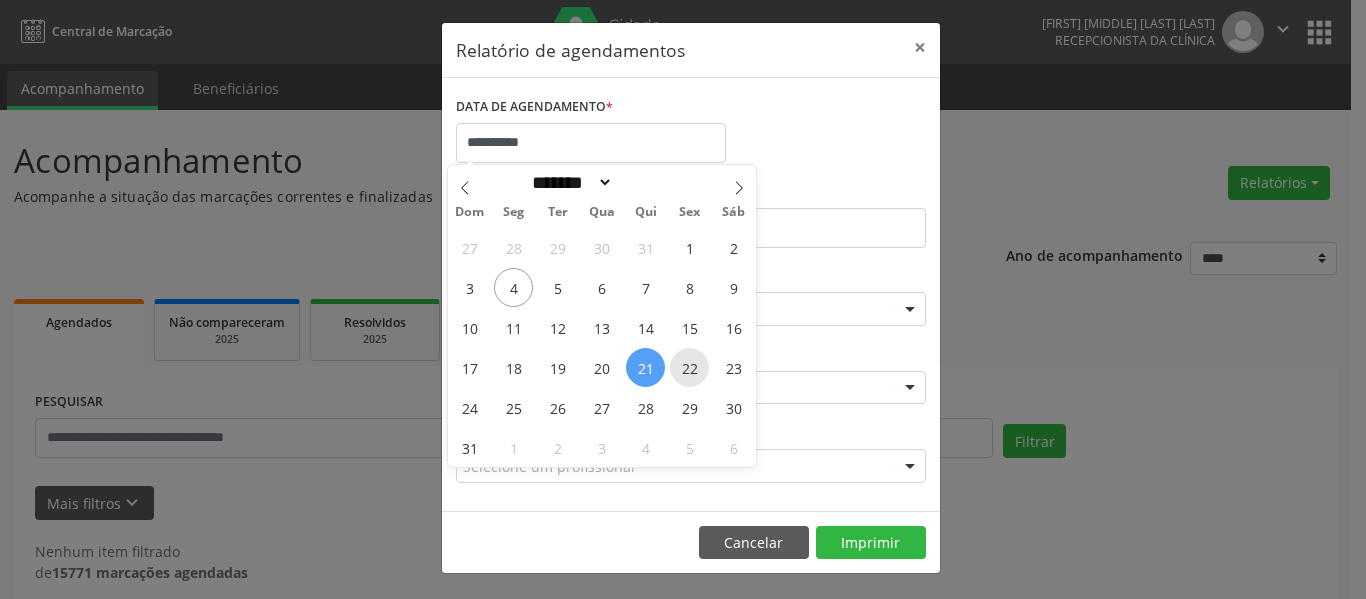 click on "22" at bounding box center (689, 367) 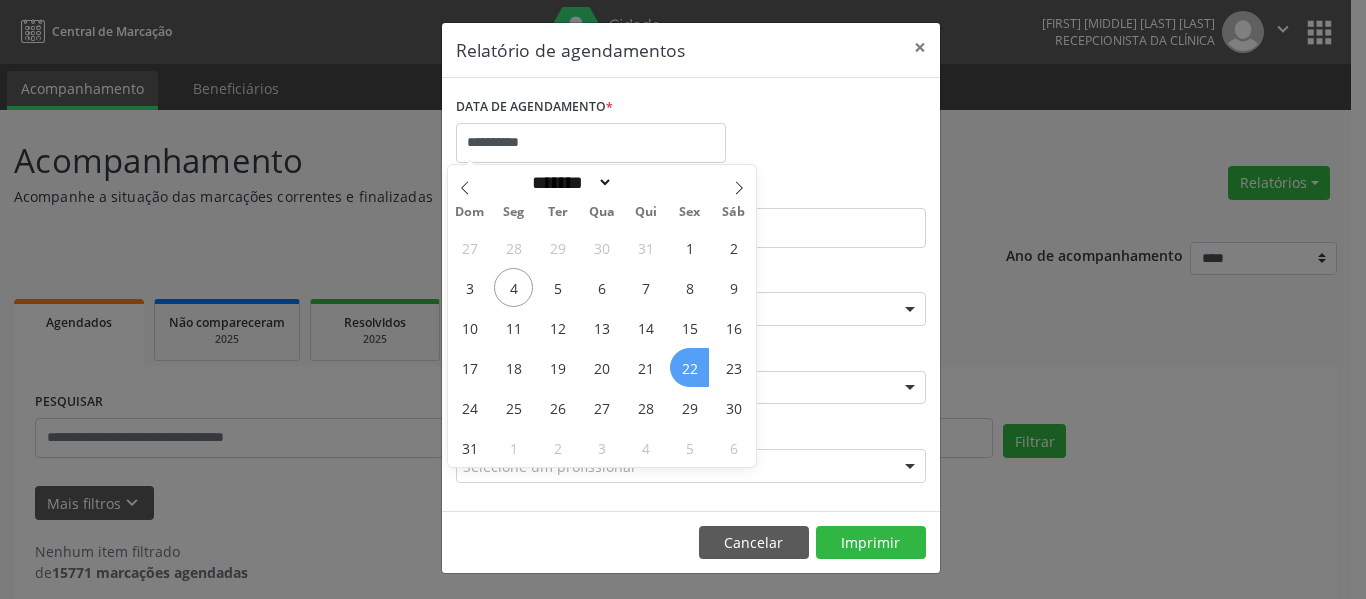 click on "22" at bounding box center (689, 367) 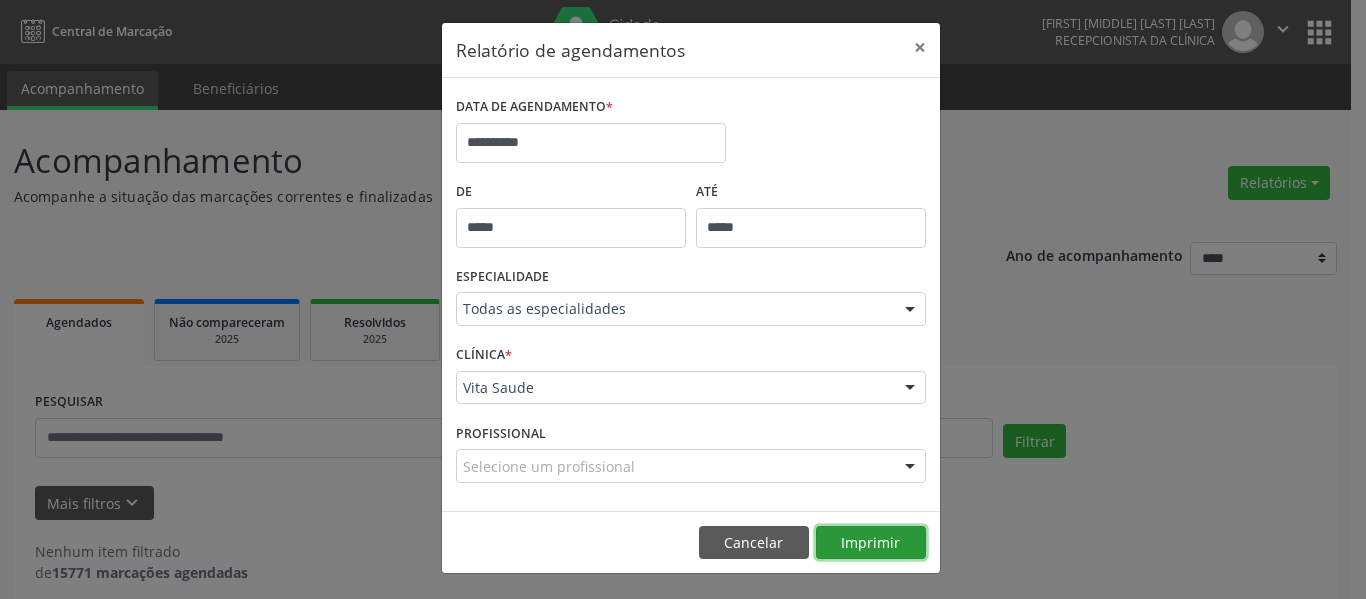 click on "Imprimir" at bounding box center (871, 543) 